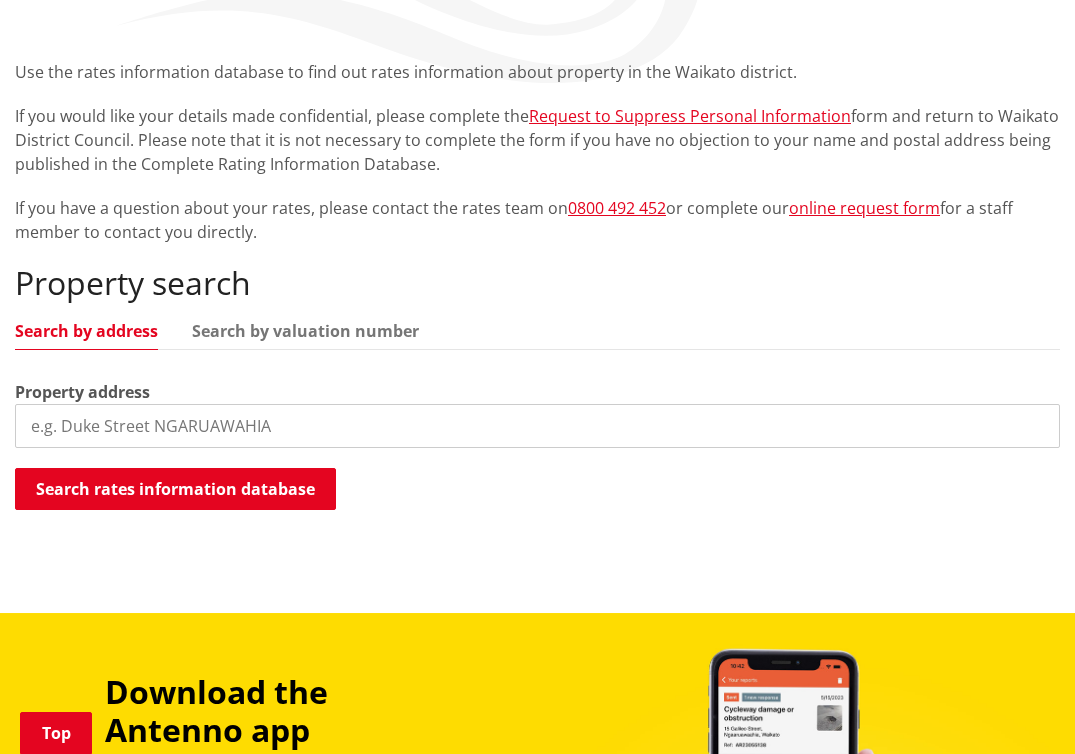 scroll, scrollTop: 361, scrollLeft: 0, axis: vertical 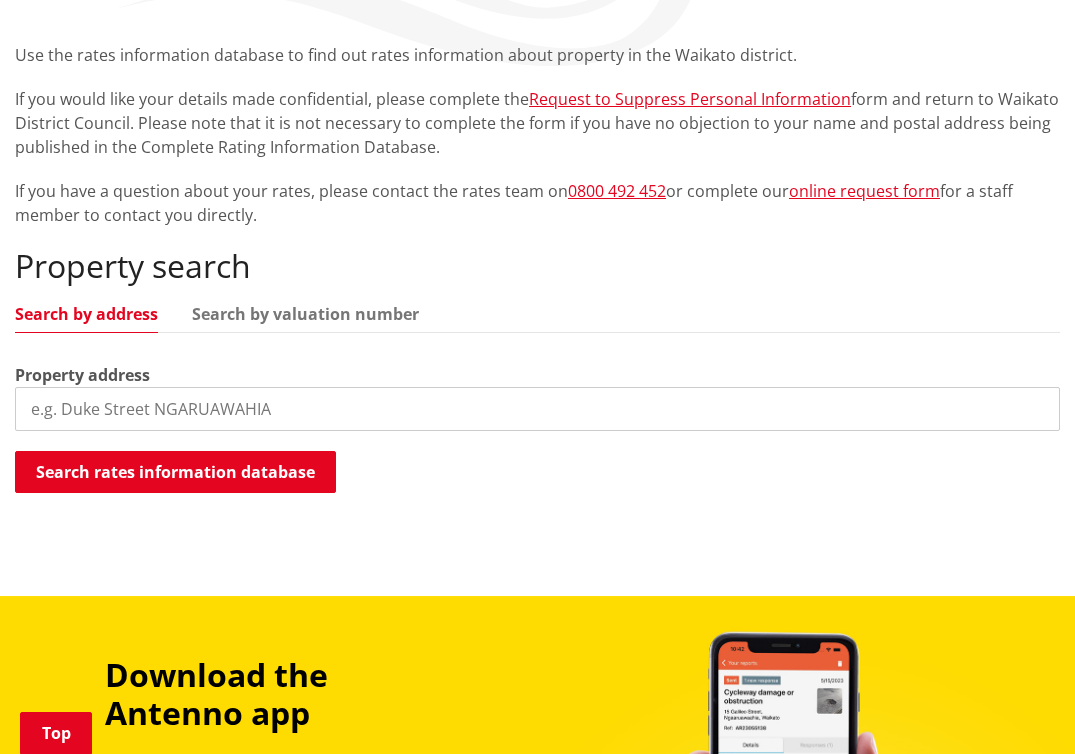 click at bounding box center [537, 409] 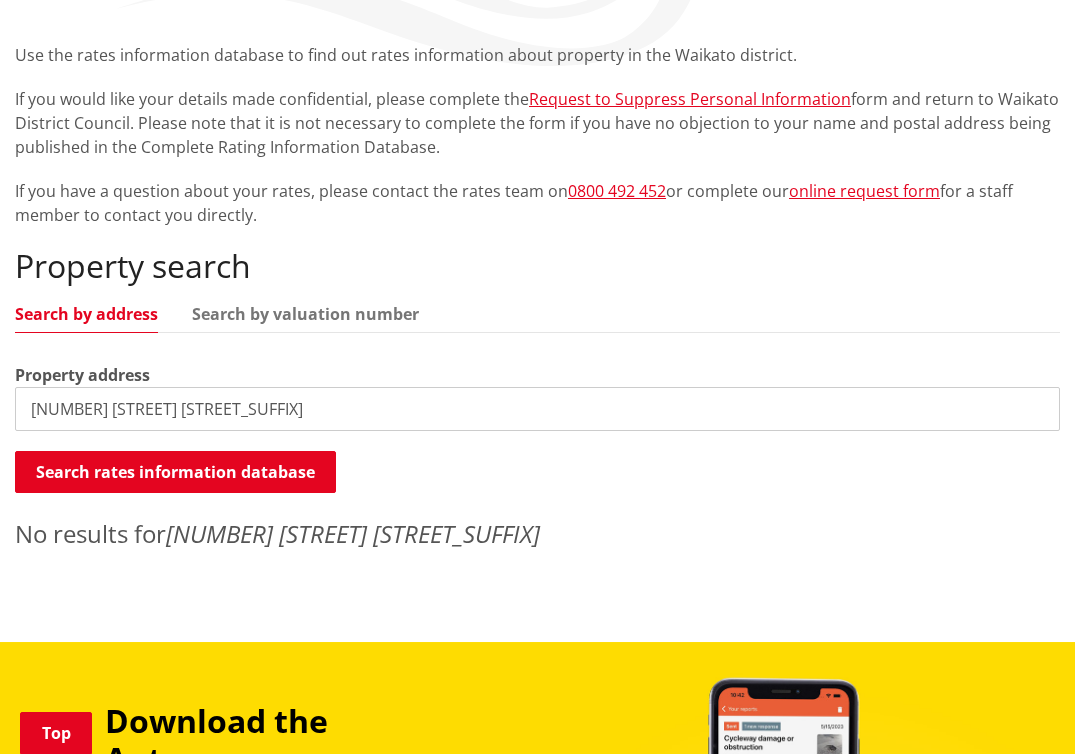 click on "8 maitland street" at bounding box center [537, 409] 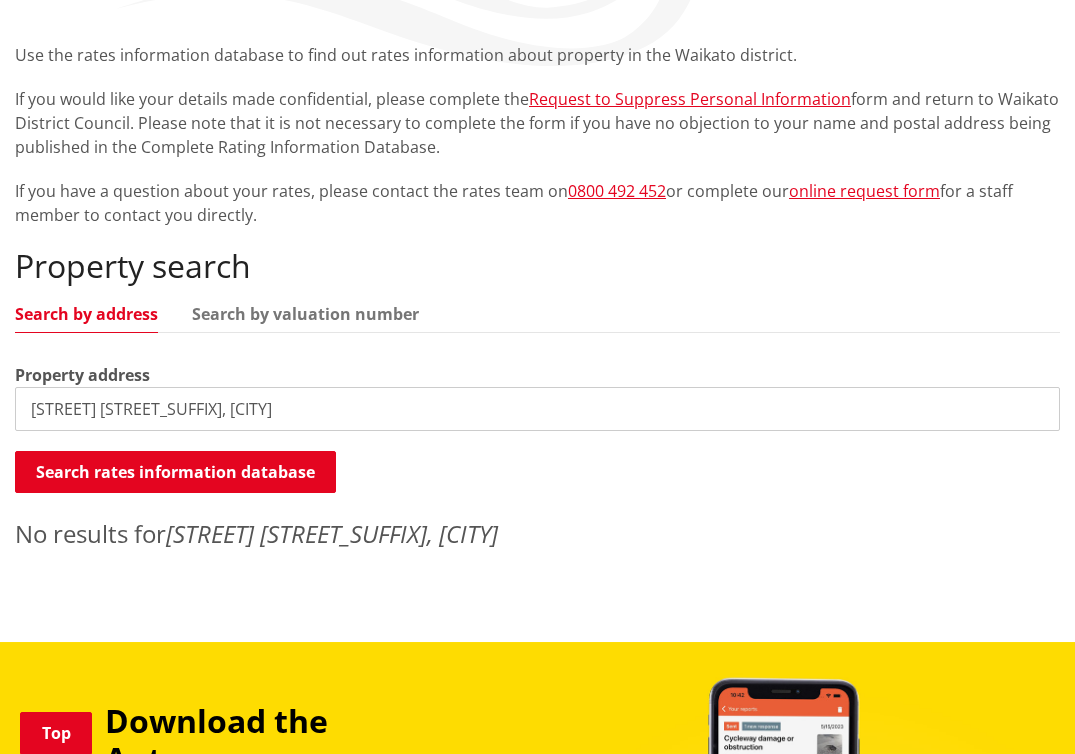 click on "maitland street, Frankton" at bounding box center (537, 409) 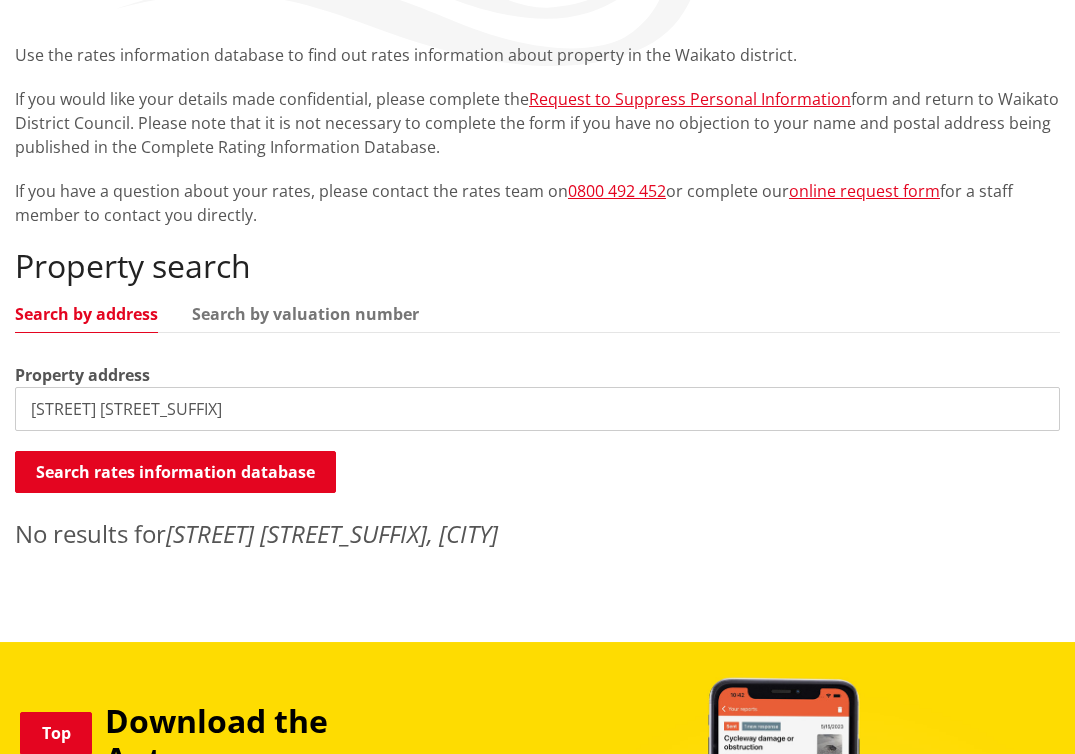 type on "maitland street" 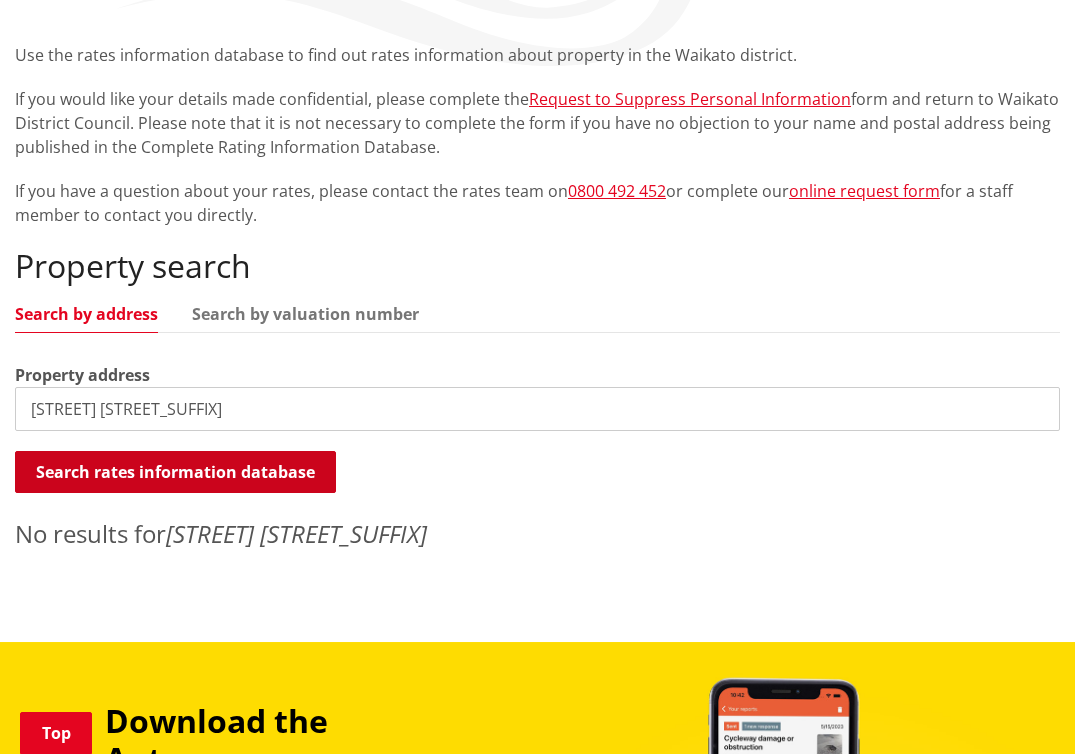 click on "Search rates information database" at bounding box center (175, 472) 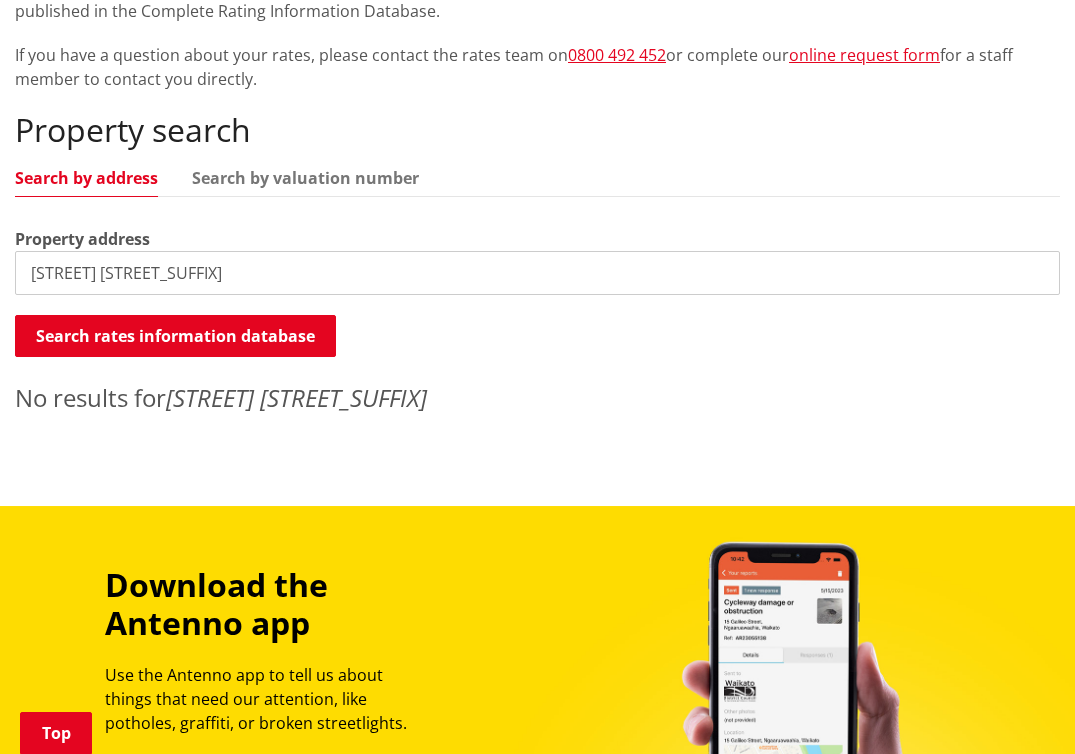 scroll, scrollTop: 496, scrollLeft: 0, axis: vertical 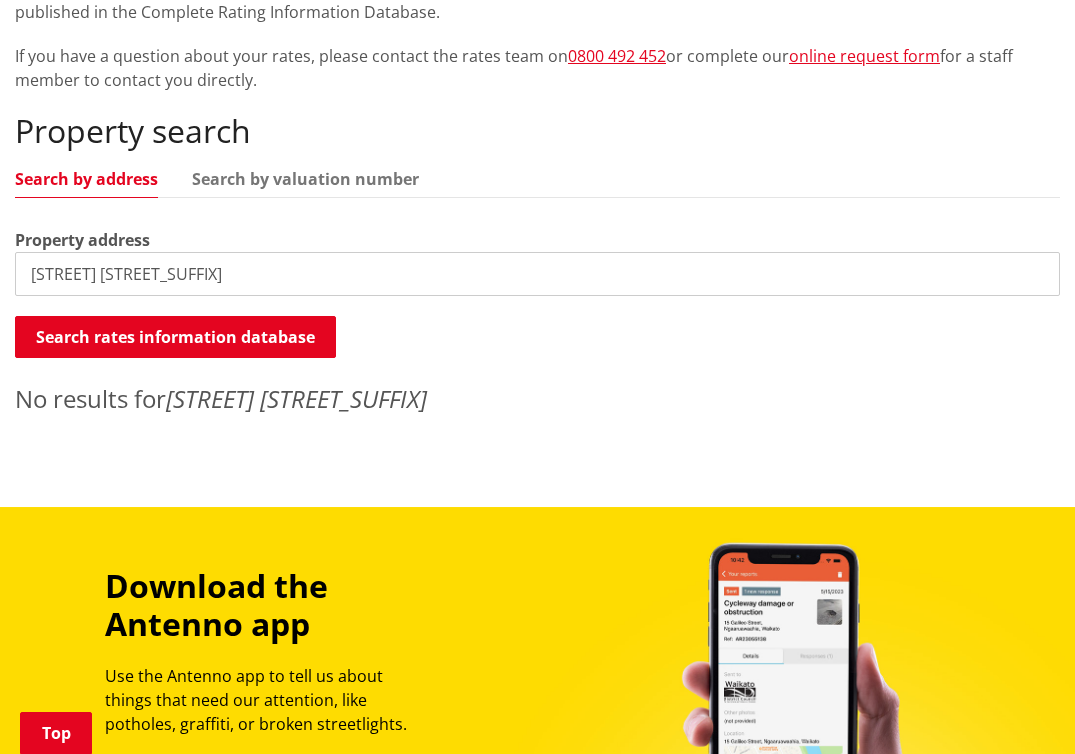 click on "maitland street" at bounding box center [537, 274] 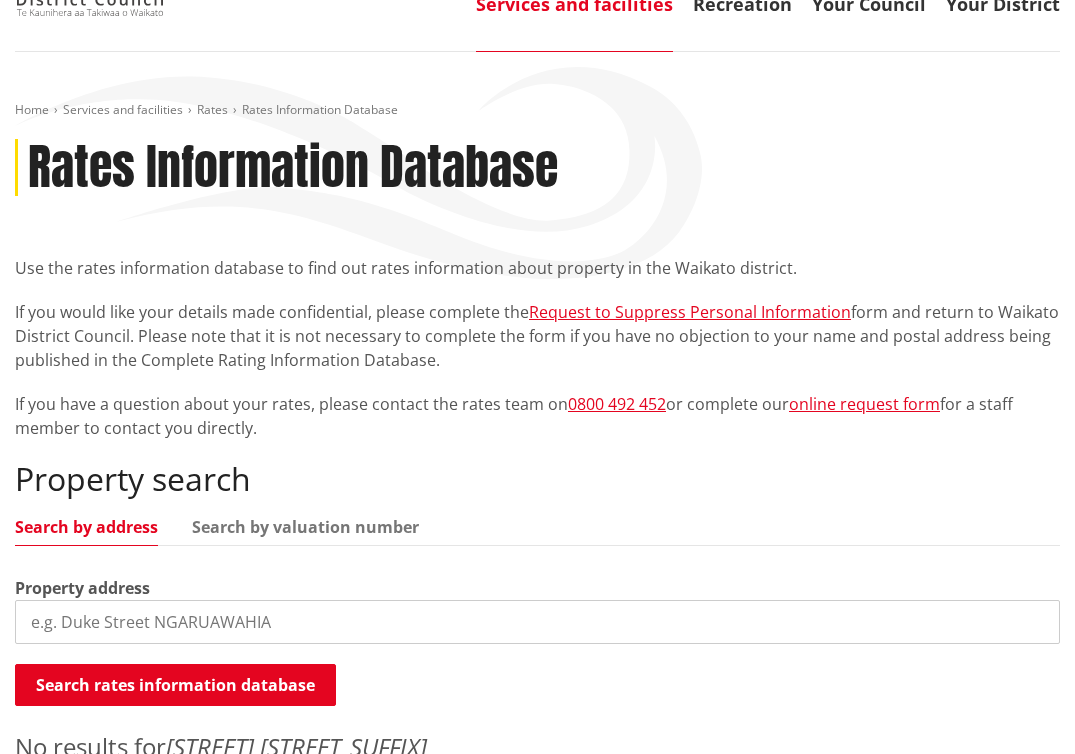 scroll, scrollTop: 0, scrollLeft: 0, axis: both 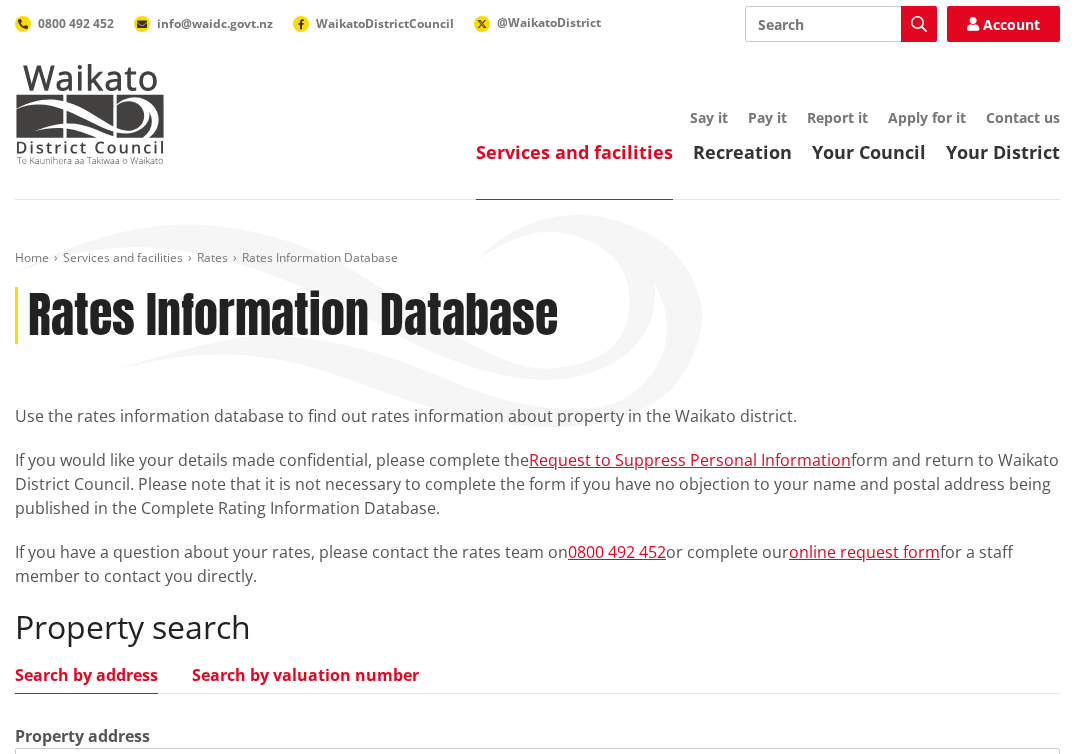click on "Search by valuation number" at bounding box center [305, 675] 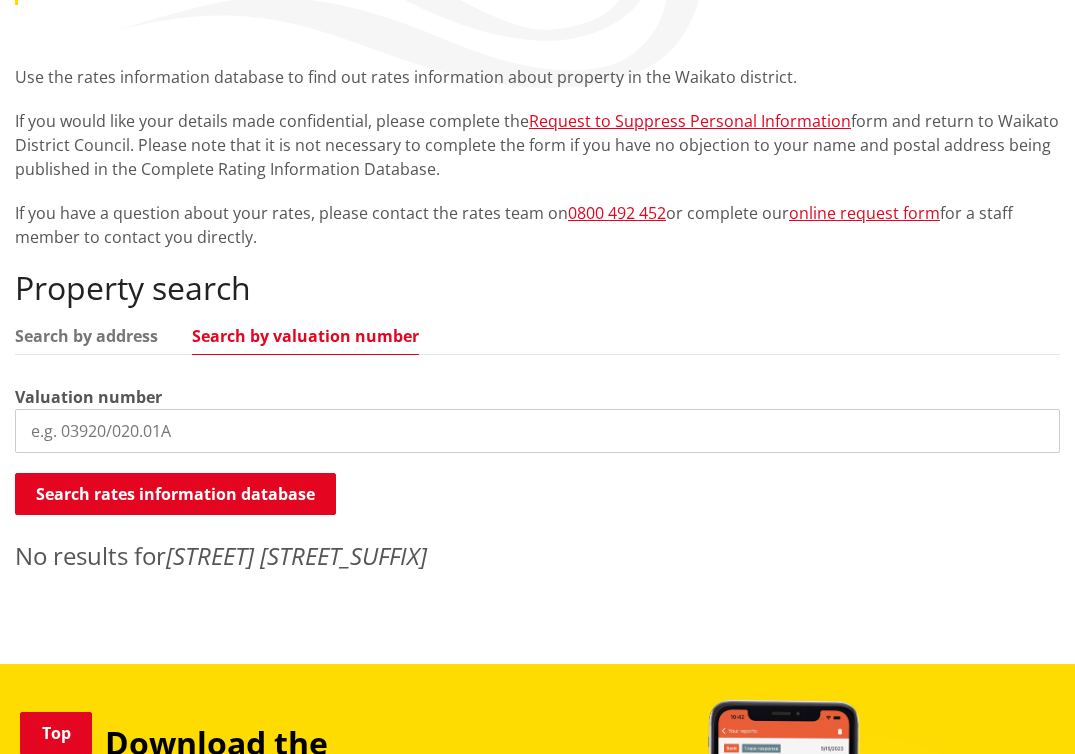 scroll, scrollTop: 354, scrollLeft: 0, axis: vertical 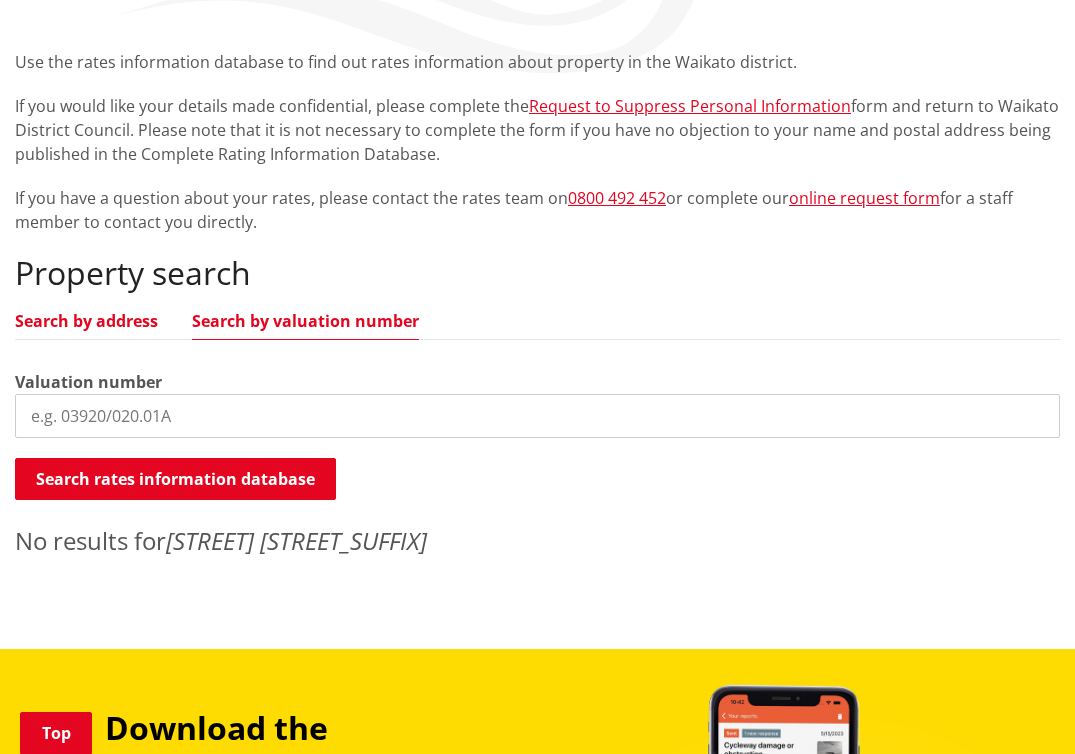 click on "Search by address" at bounding box center [86, 321] 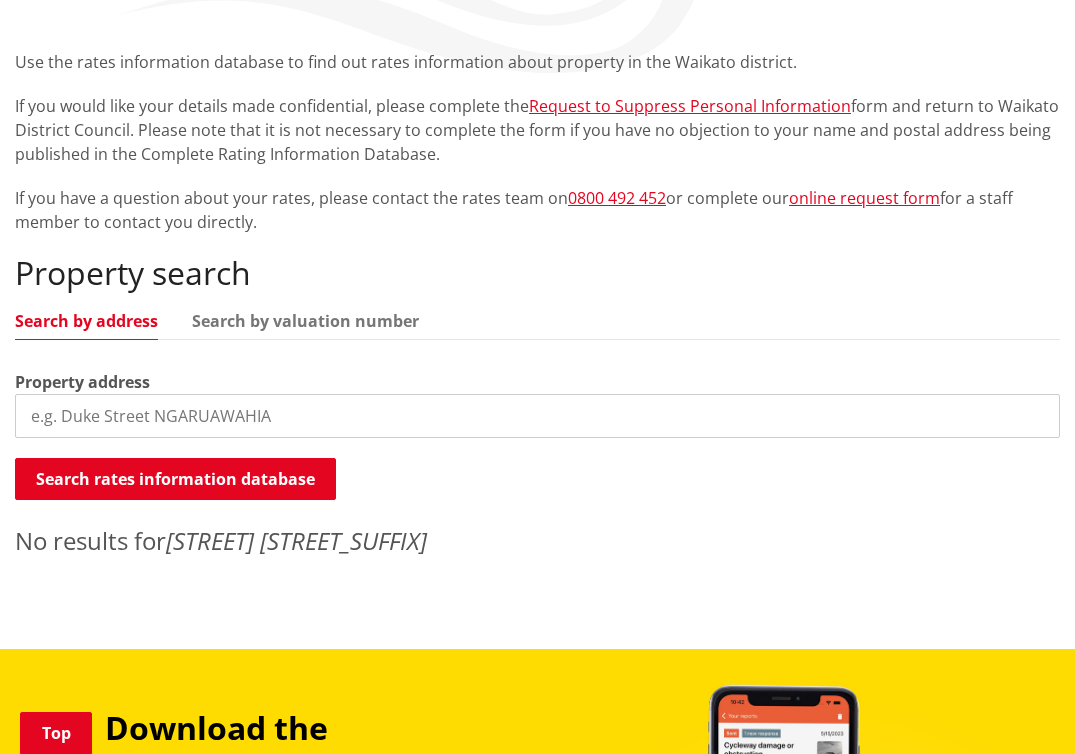 click at bounding box center [537, 416] 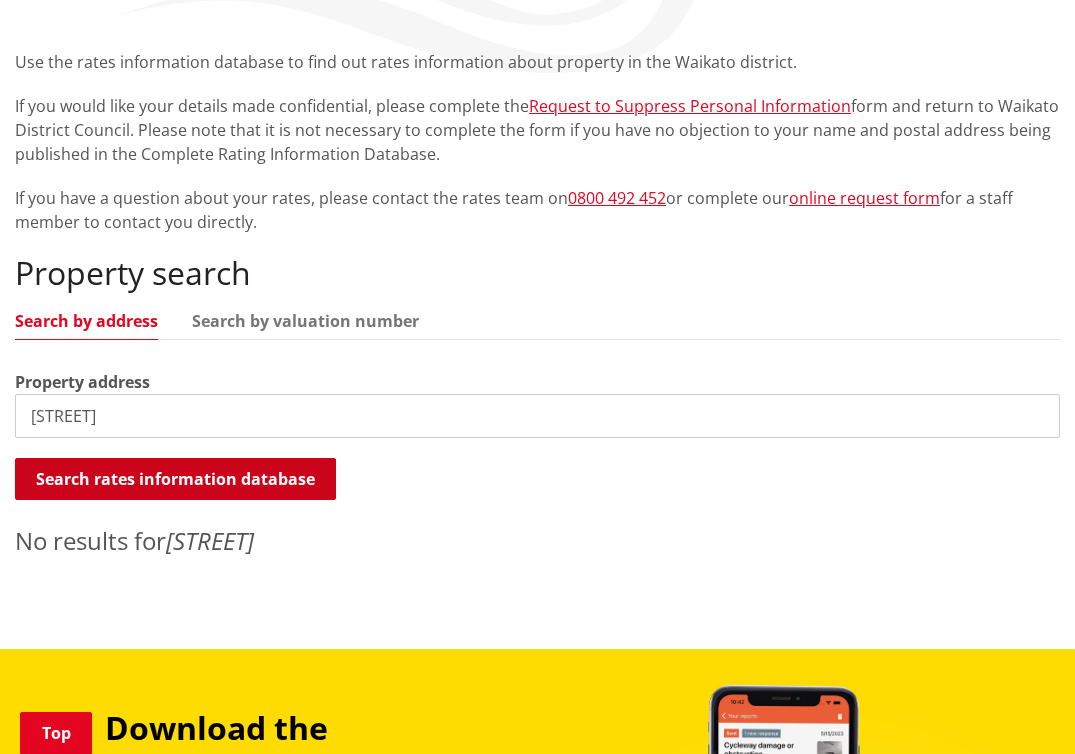 click on "Search rates information database" at bounding box center [175, 479] 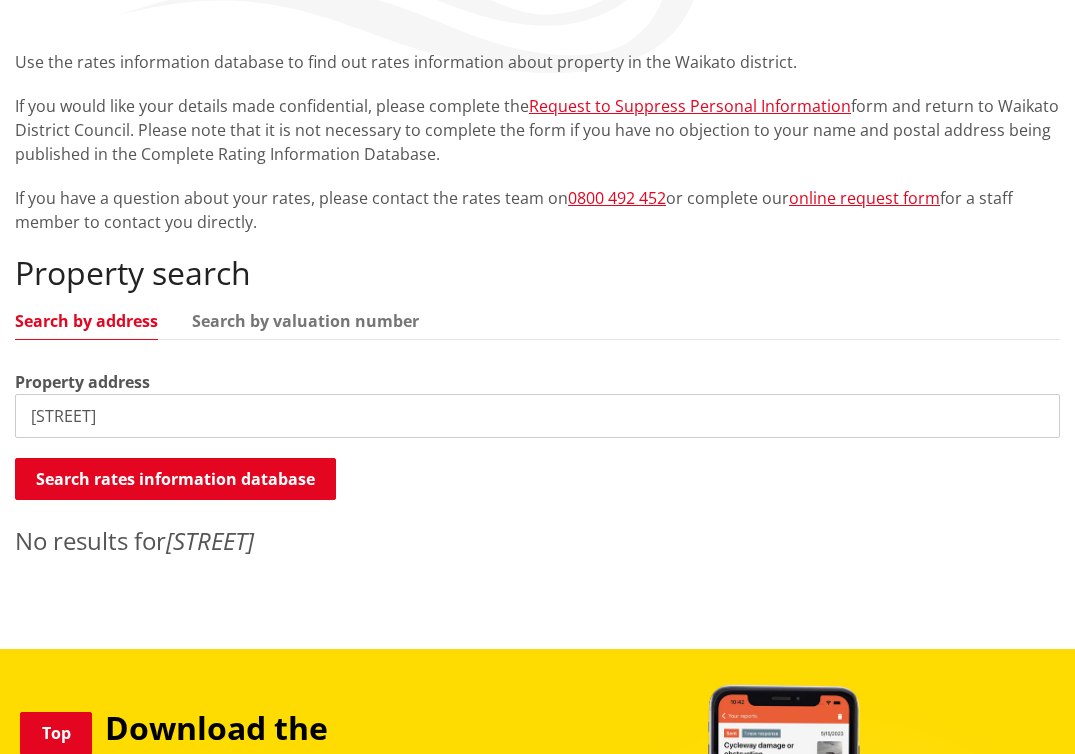 click on "Maitland" at bounding box center (537, 416) 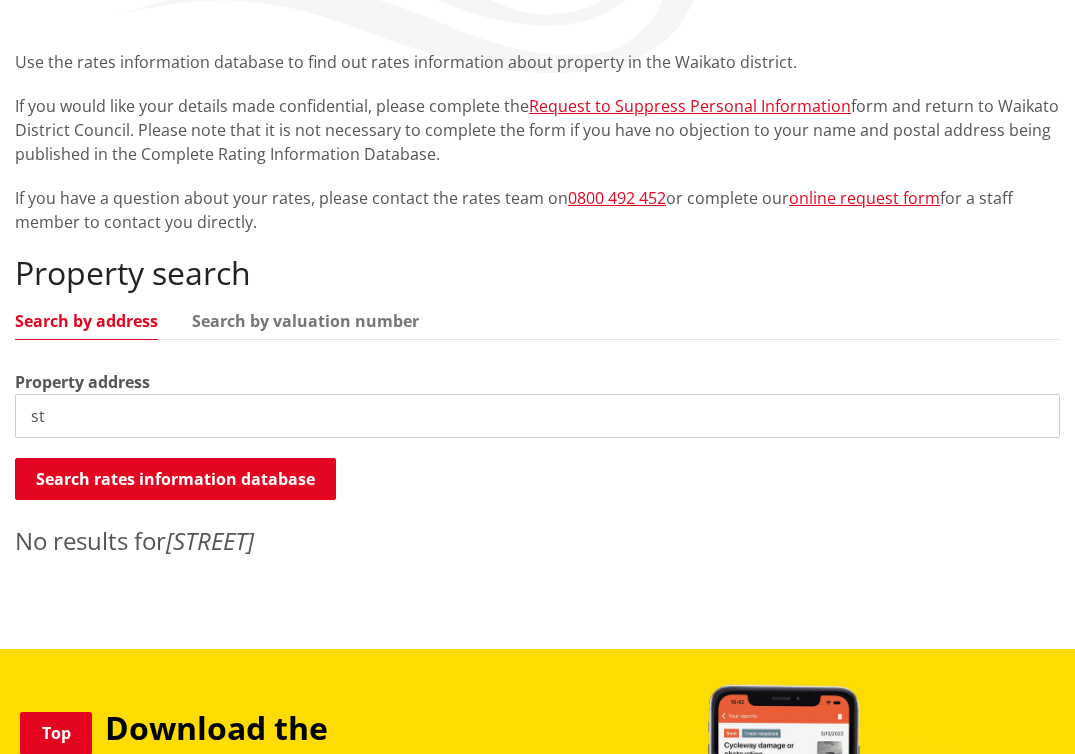 type on "s" 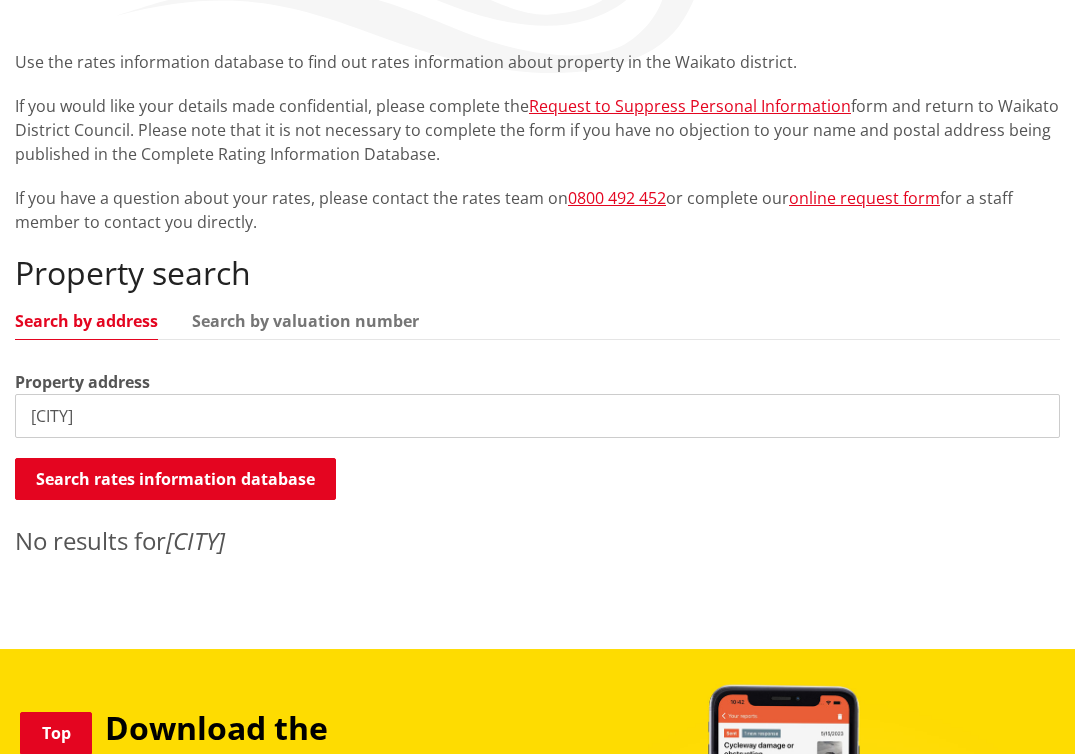 click on "FRANKTON" at bounding box center [537, 416] 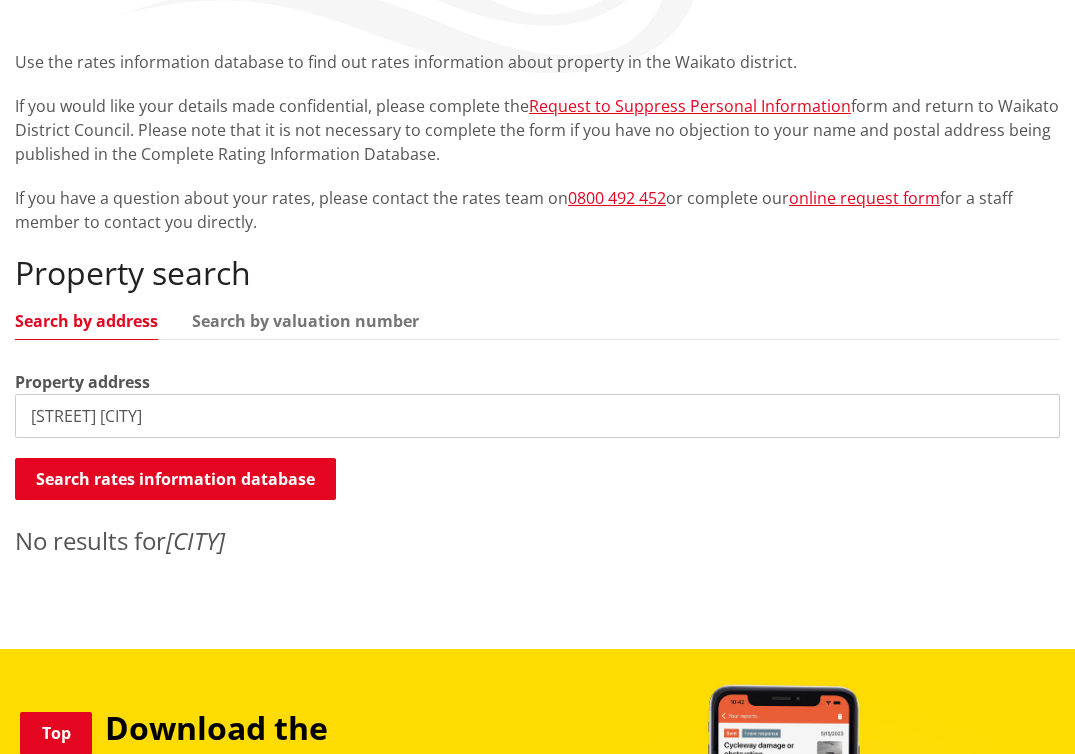 type on "MAITLAND STREET FRANKTON" 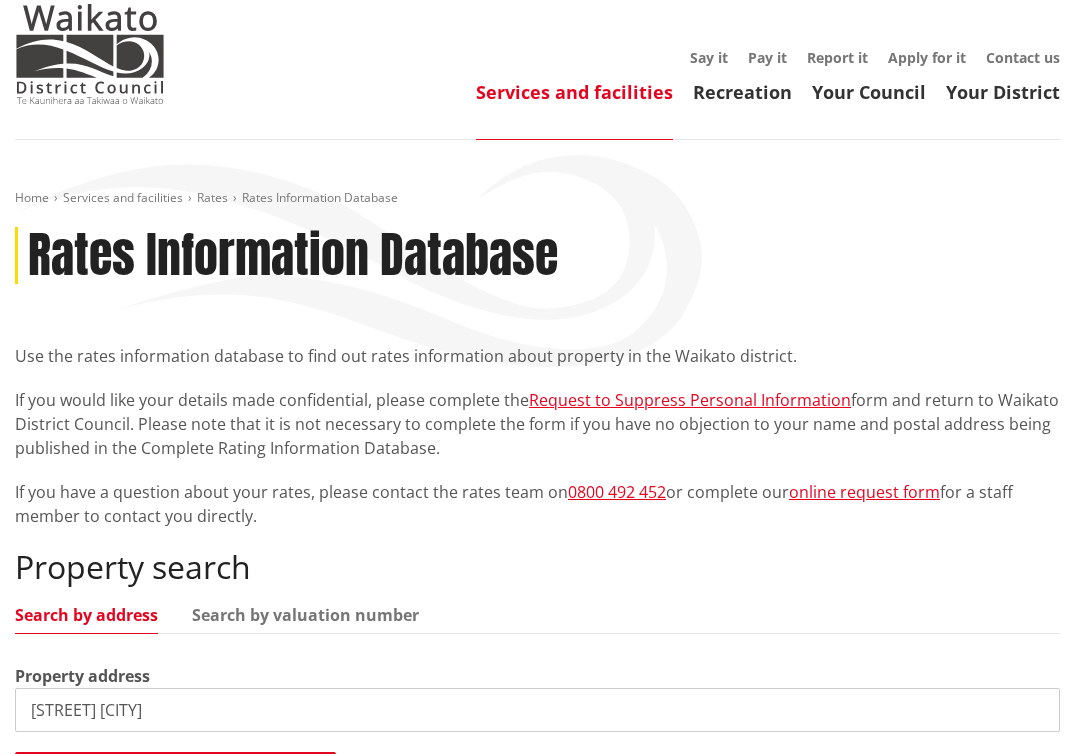 scroll, scrollTop: 0, scrollLeft: 0, axis: both 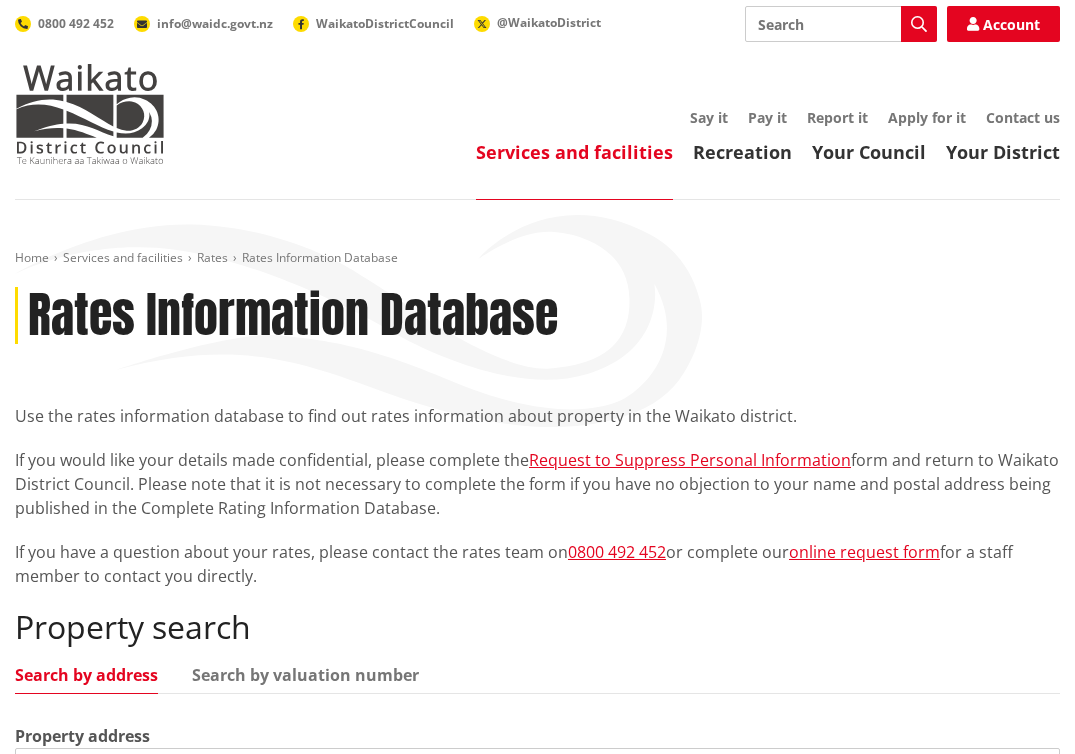 click on "Services and facilities" at bounding box center (574, 152) 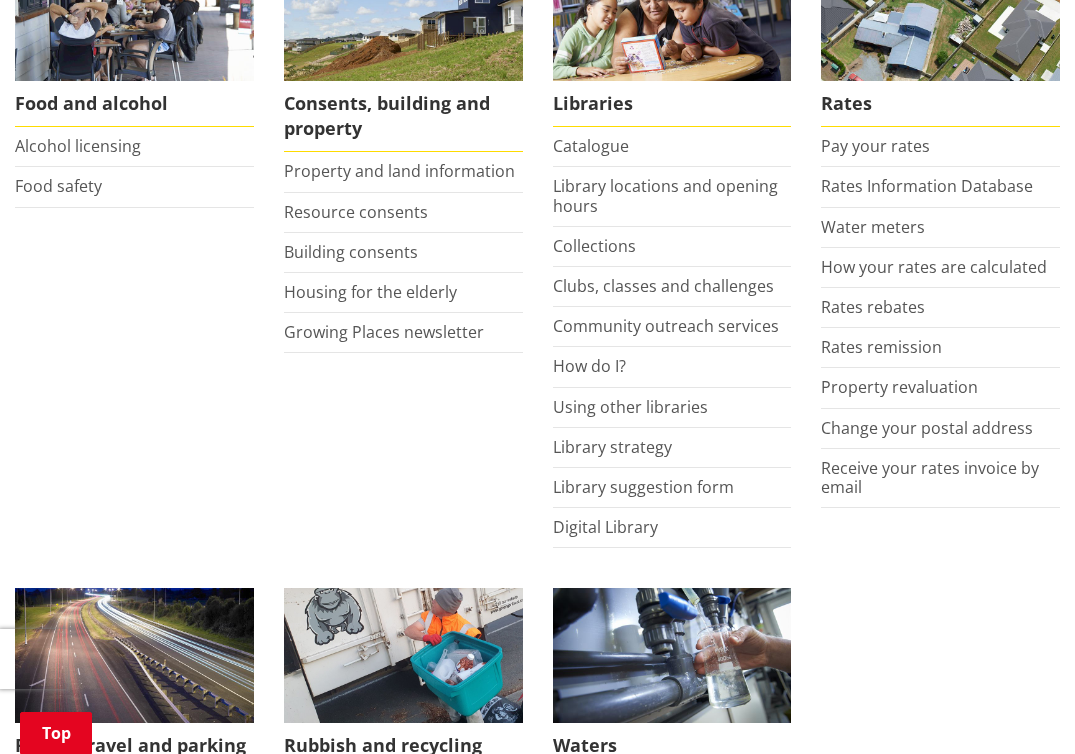 scroll, scrollTop: 889, scrollLeft: 0, axis: vertical 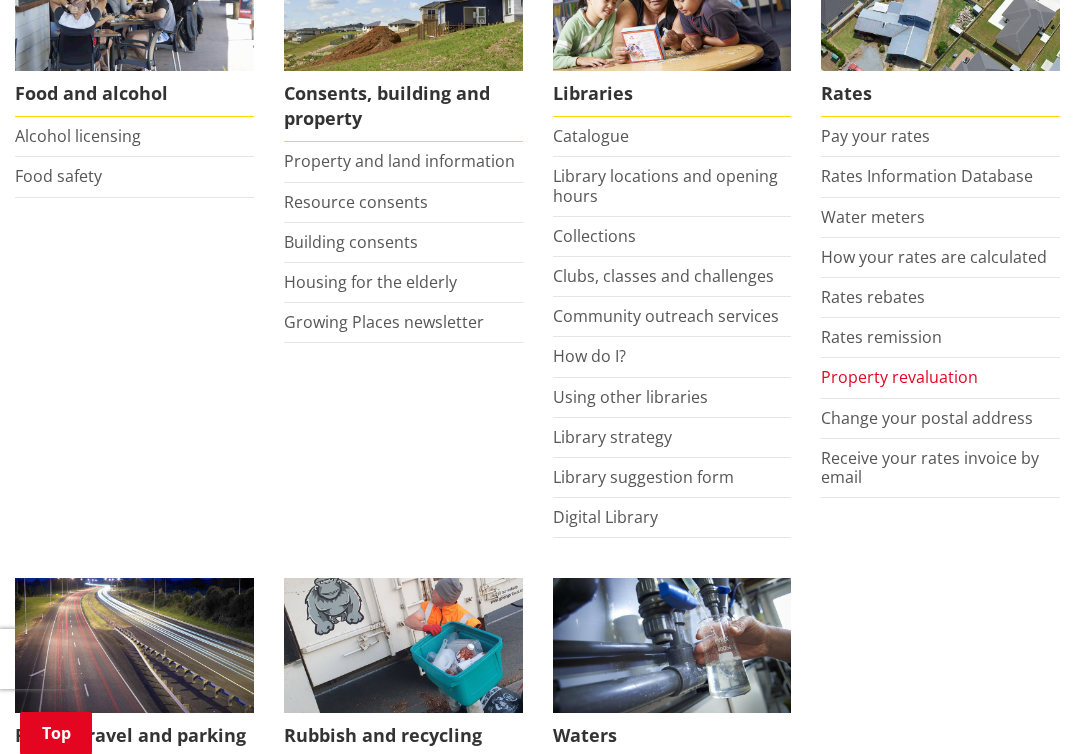 click on "Property revaluation" at bounding box center (899, 377) 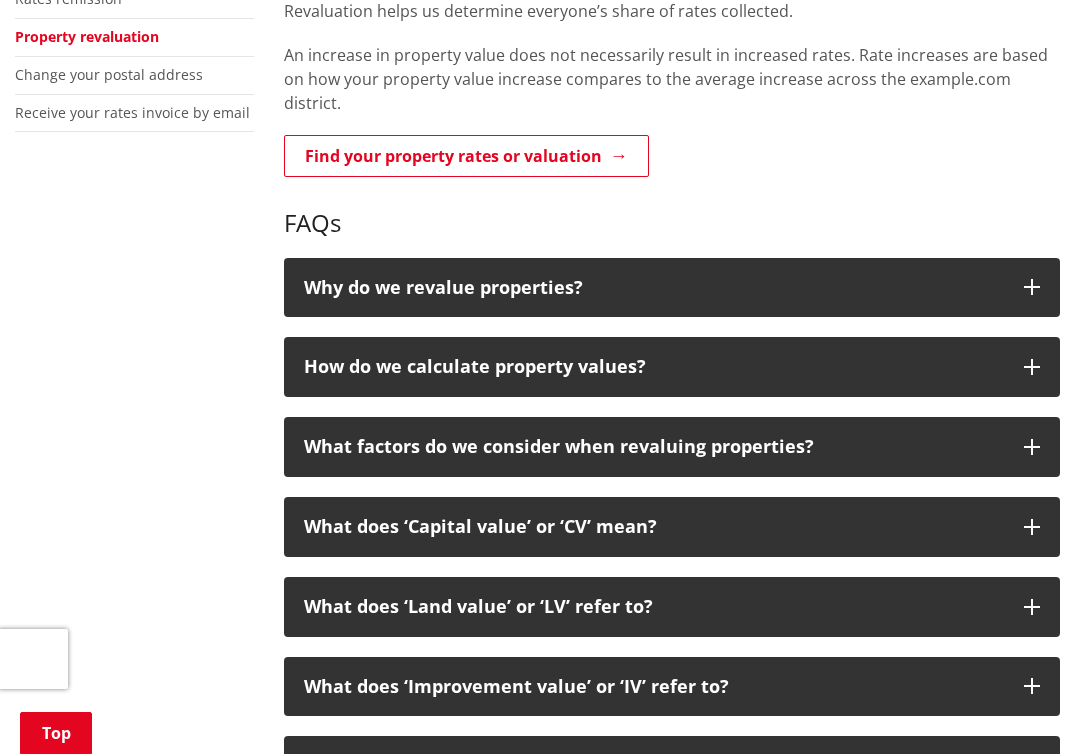 scroll, scrollTop: 667, scrollLeft: 0, axis: vertical 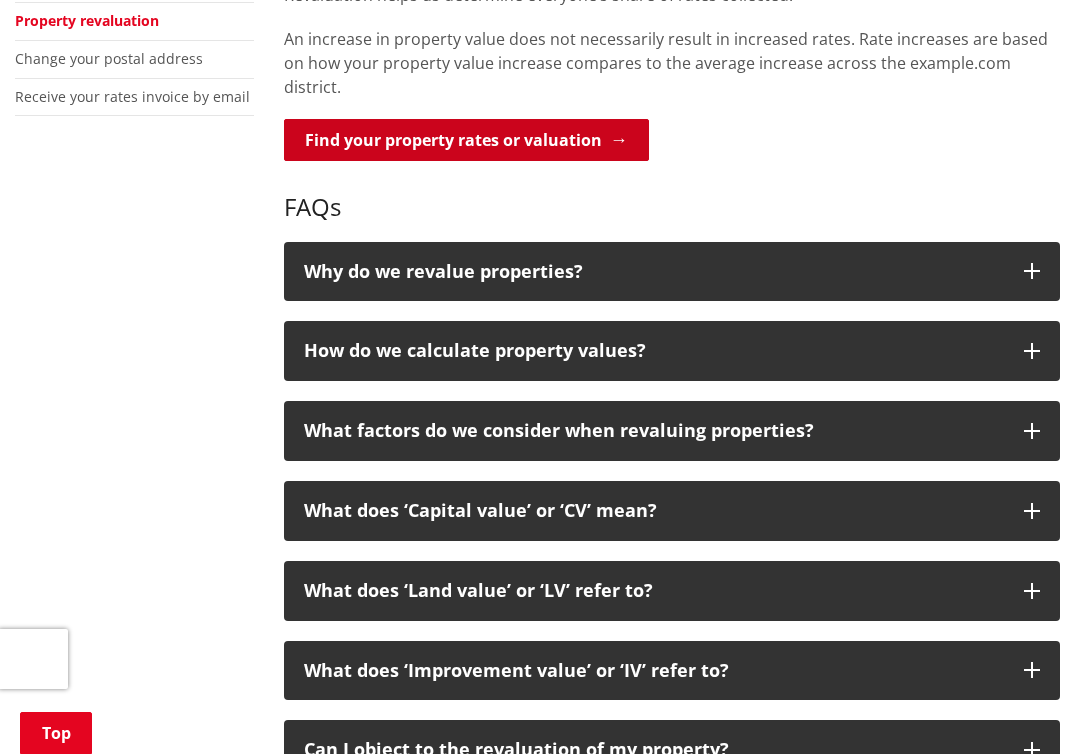 click on "Find your property rates or valuation" at bounding box center (466, 140) 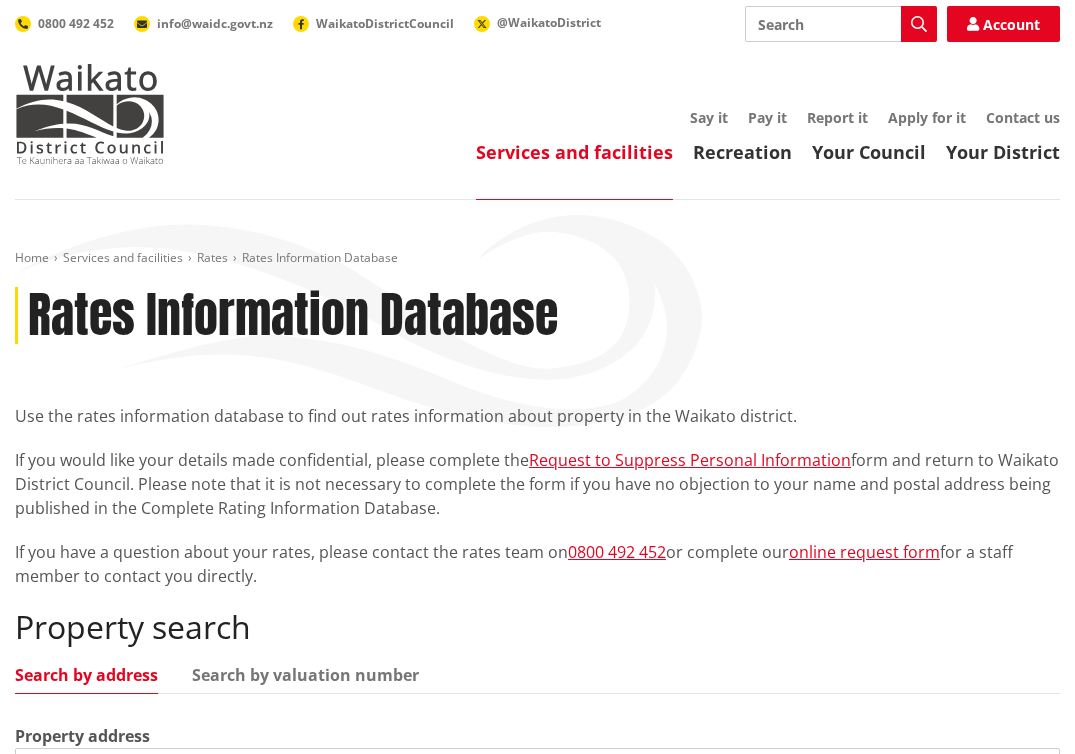 scroll, scrollTop: 459, scrollLeft: 0, axis: vertical 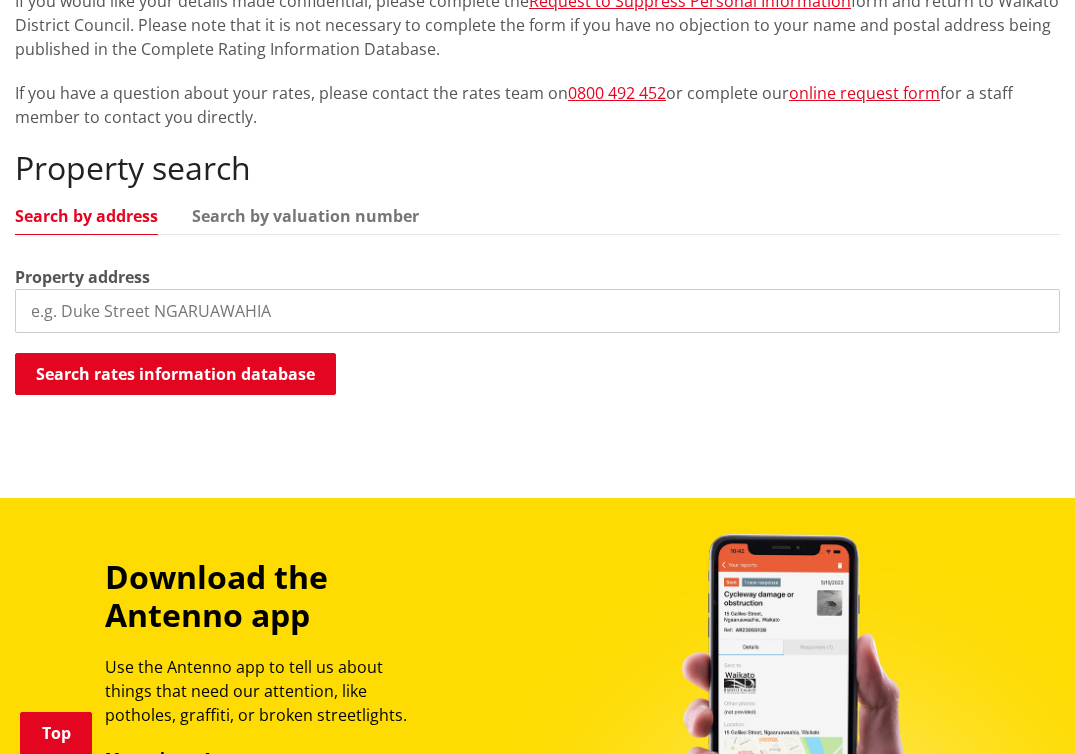 click at bounding box center [537, 311] 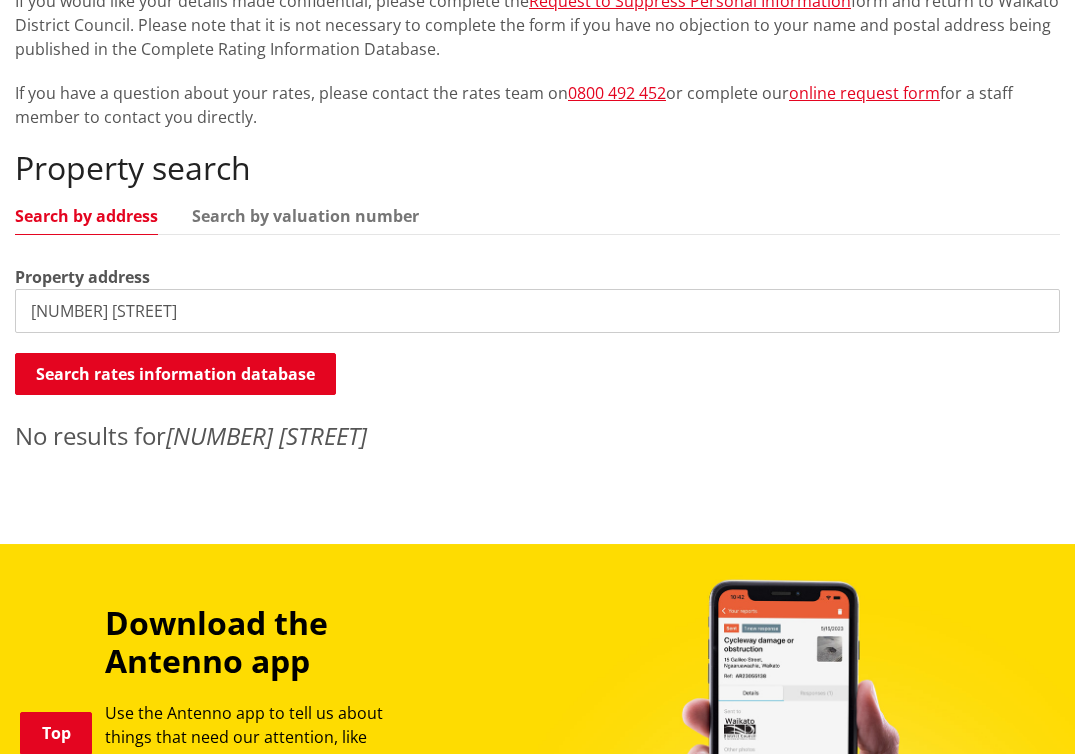 drag, startPoint x: 49, startPoint y: 307, endPoint x: 0, endPoint y: 311, distance: 49.162994 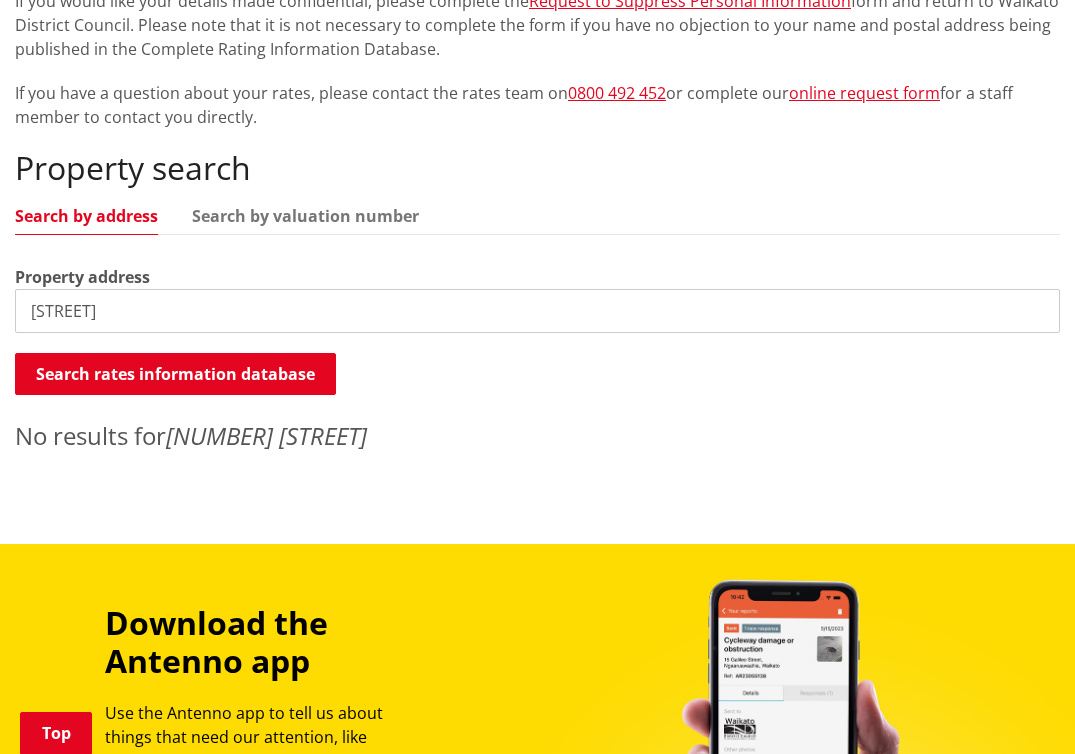 type on "[STREET]" 